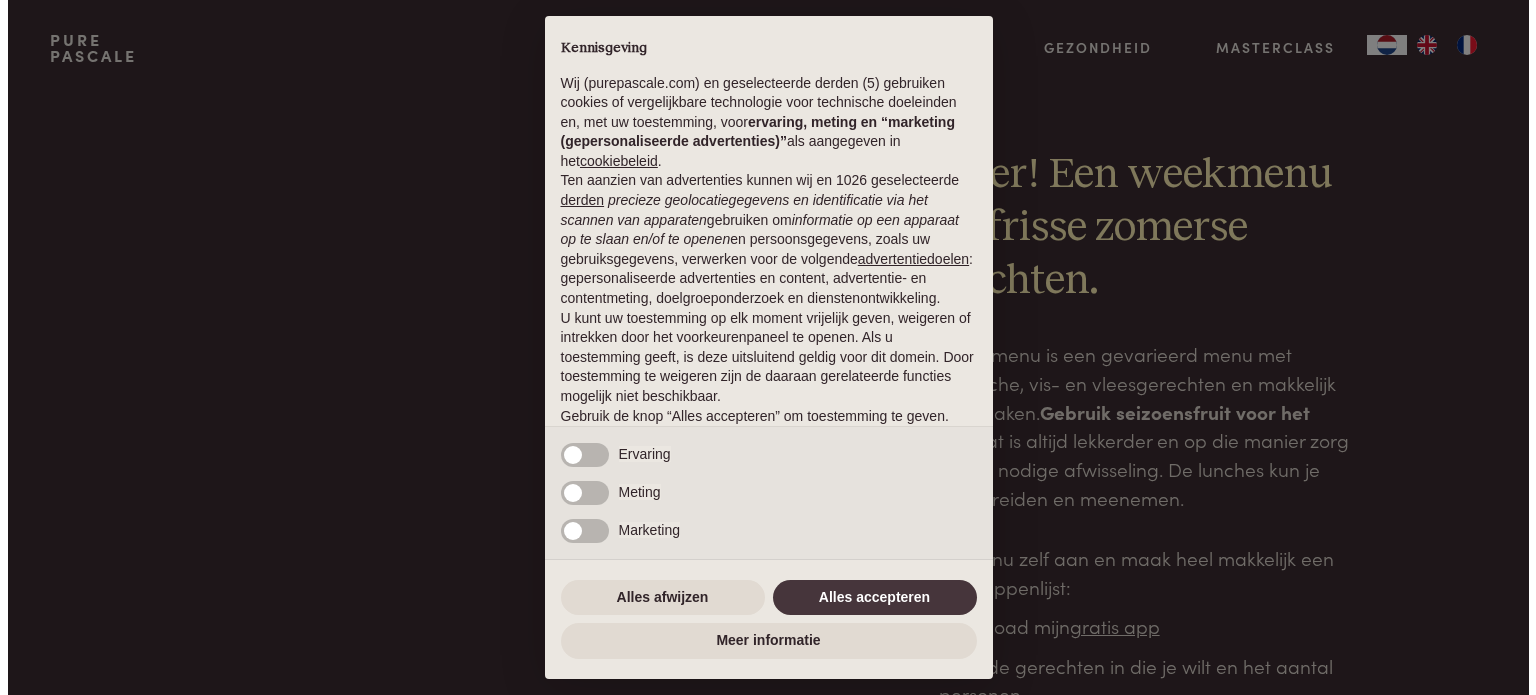 scroll, scrollTop: 0, scrollLeft: 0, axis: both 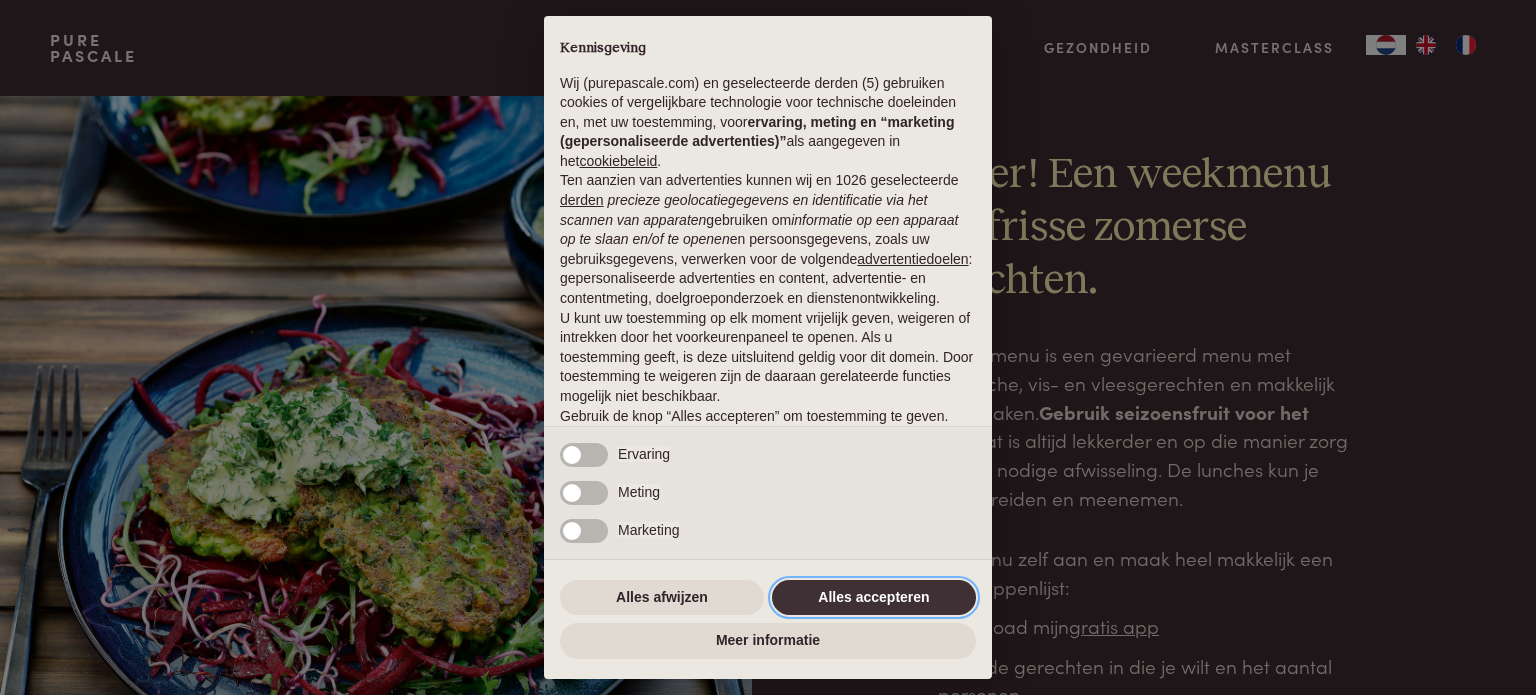 click on "Alles accepteren" at bounding box center [874, 598] 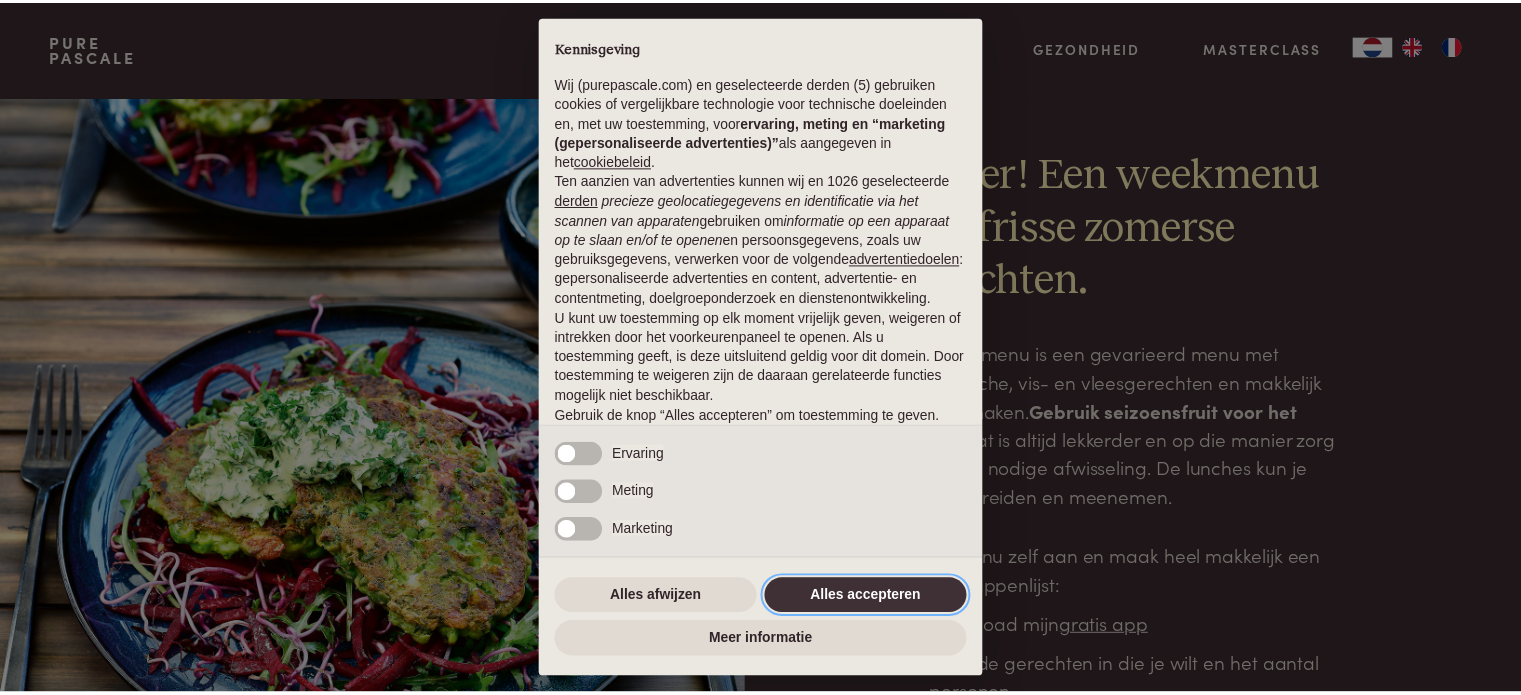 scroll, scrollTop: 108, scrollLeft: 0, axis: vertical 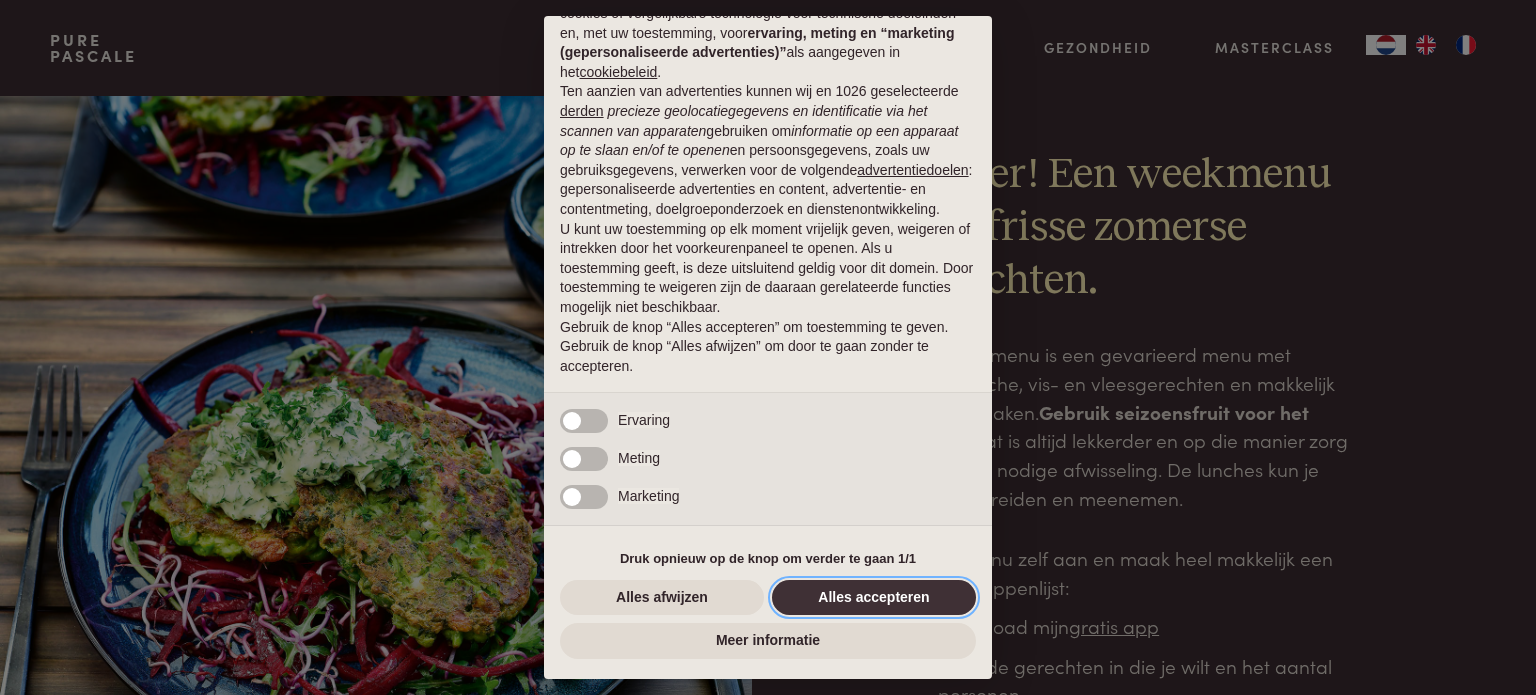 click on "Alles accepteren" at bounding box center [874, 598] 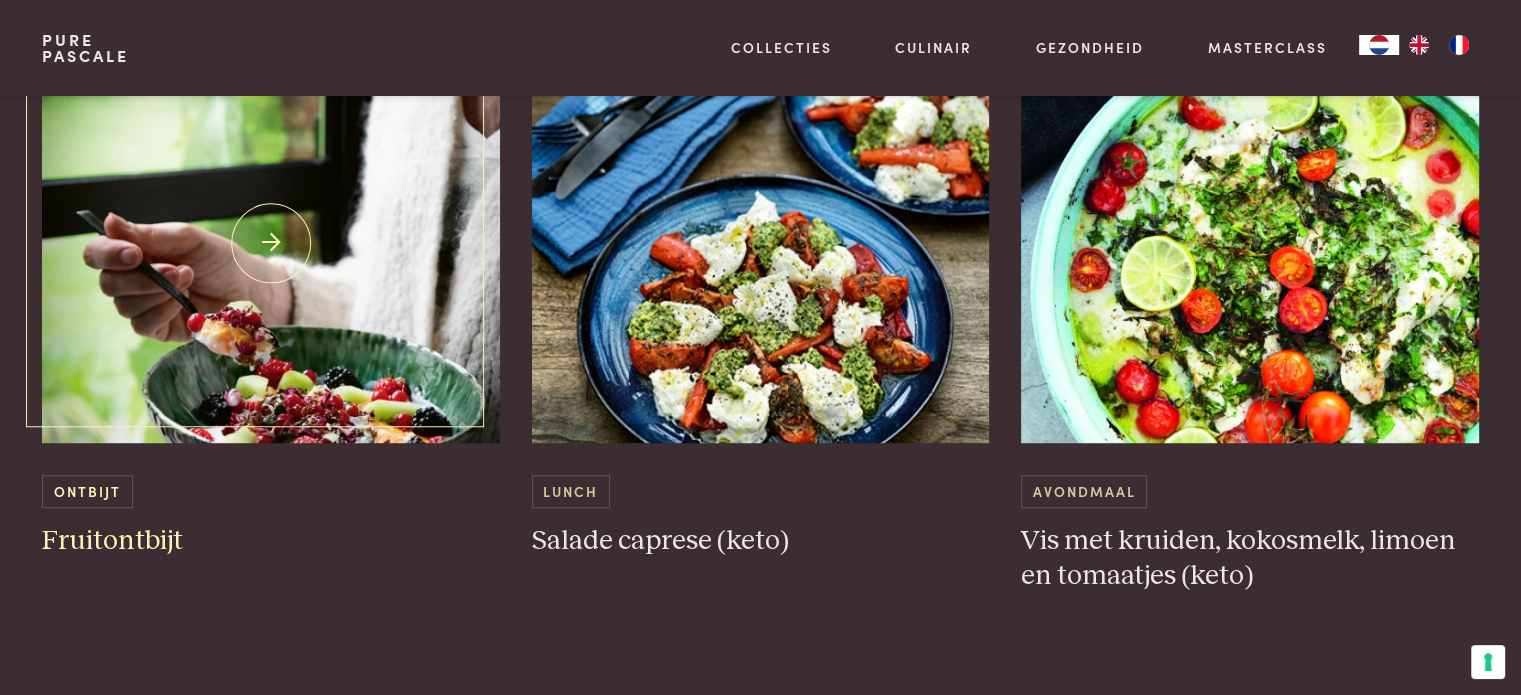 scroll, scrollTop: 1200, scrollLeft: 0, axis: vertical 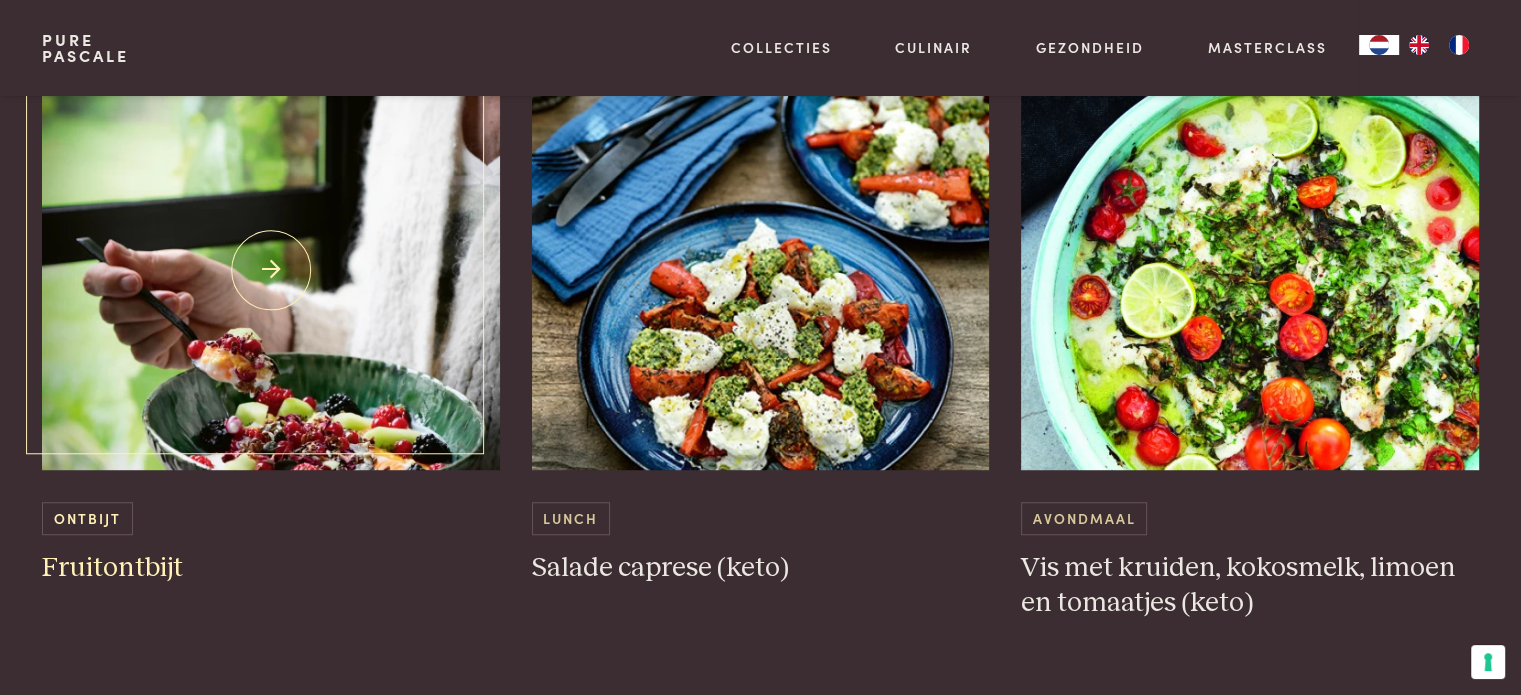 click at bounding box center [271, 270] 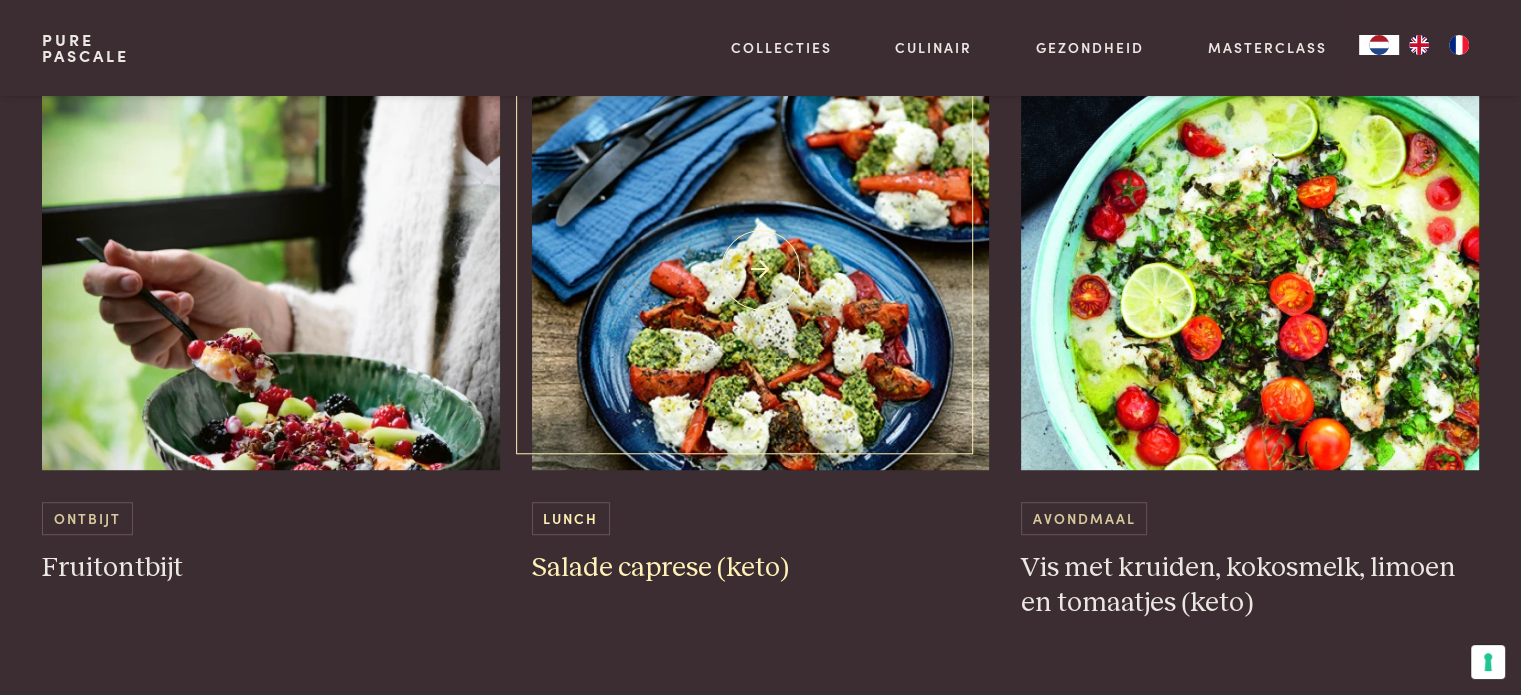 click at bounding box center (761, 270) 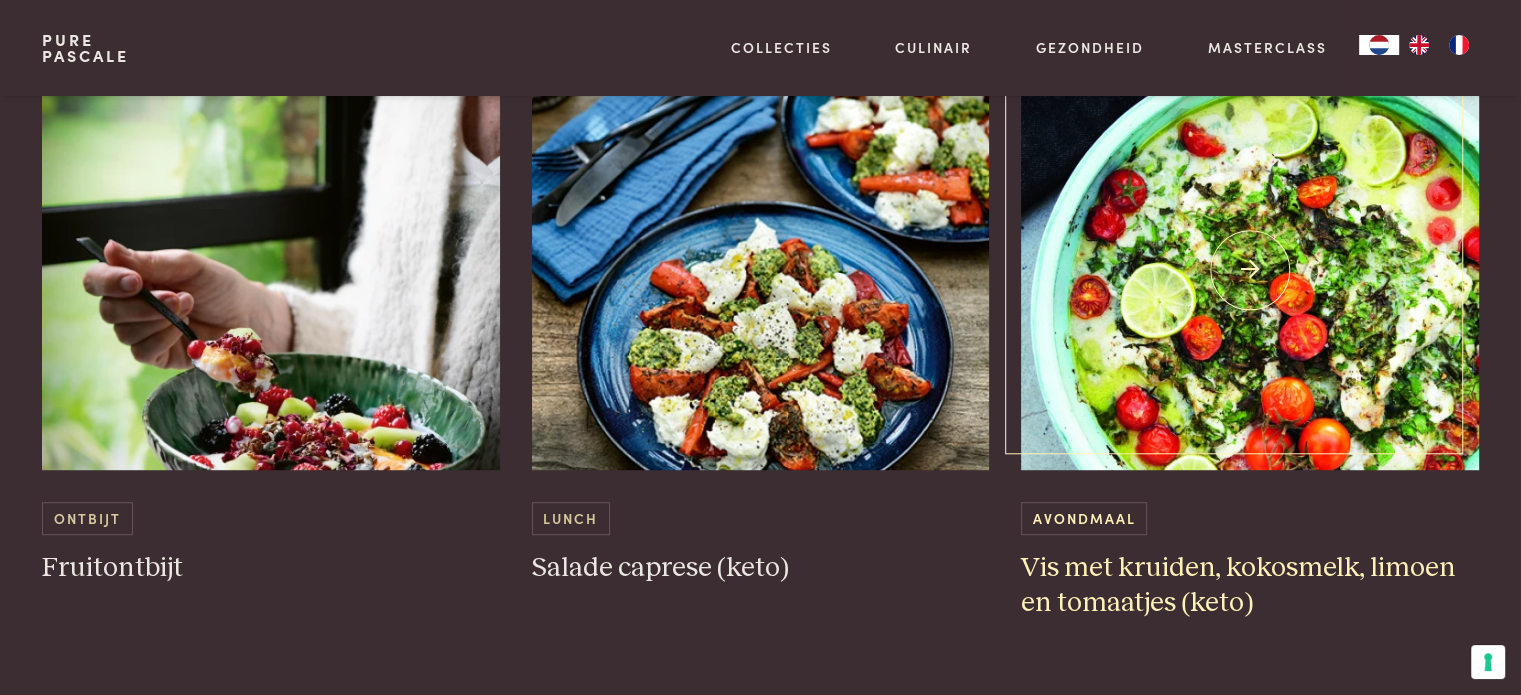 click at bounding box center (1250, 270) 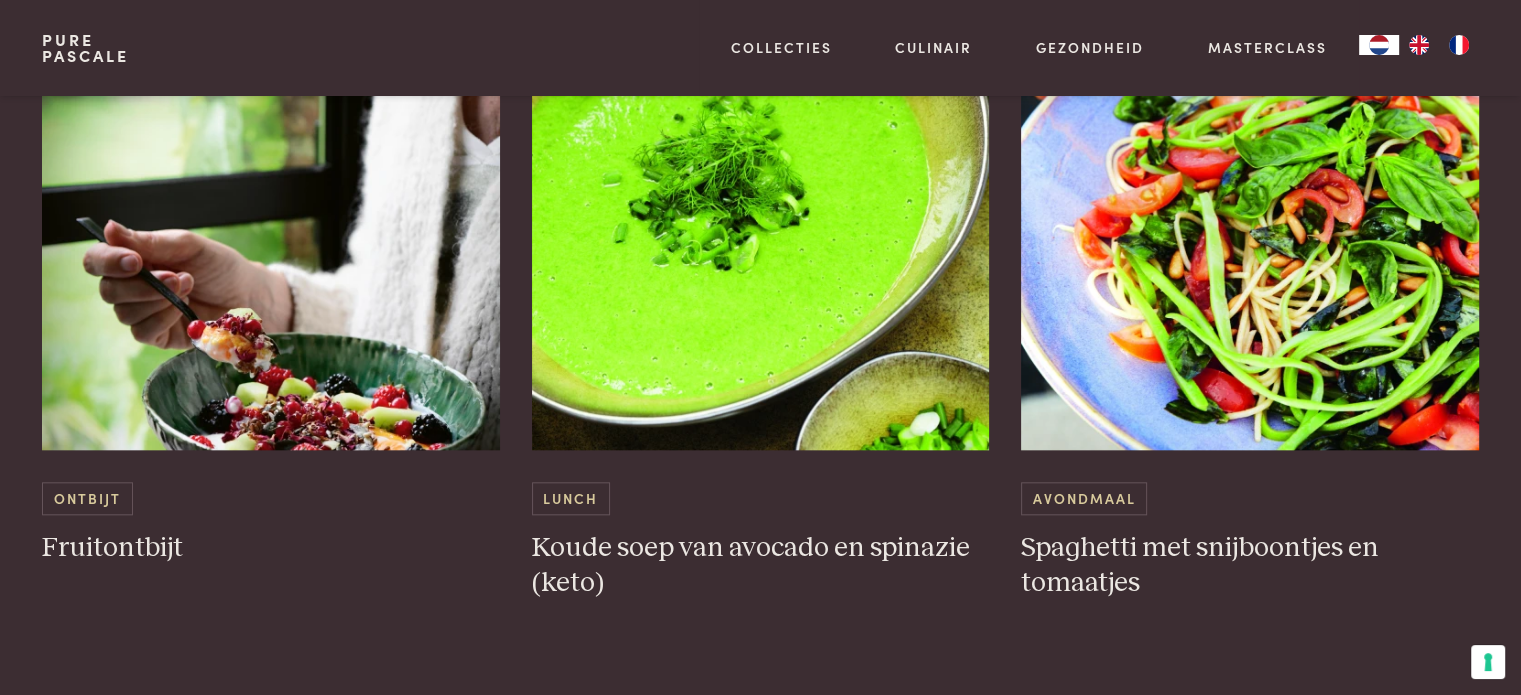 scroll, scrollTop: 2000, scrollLeft: 0, axis: vertical 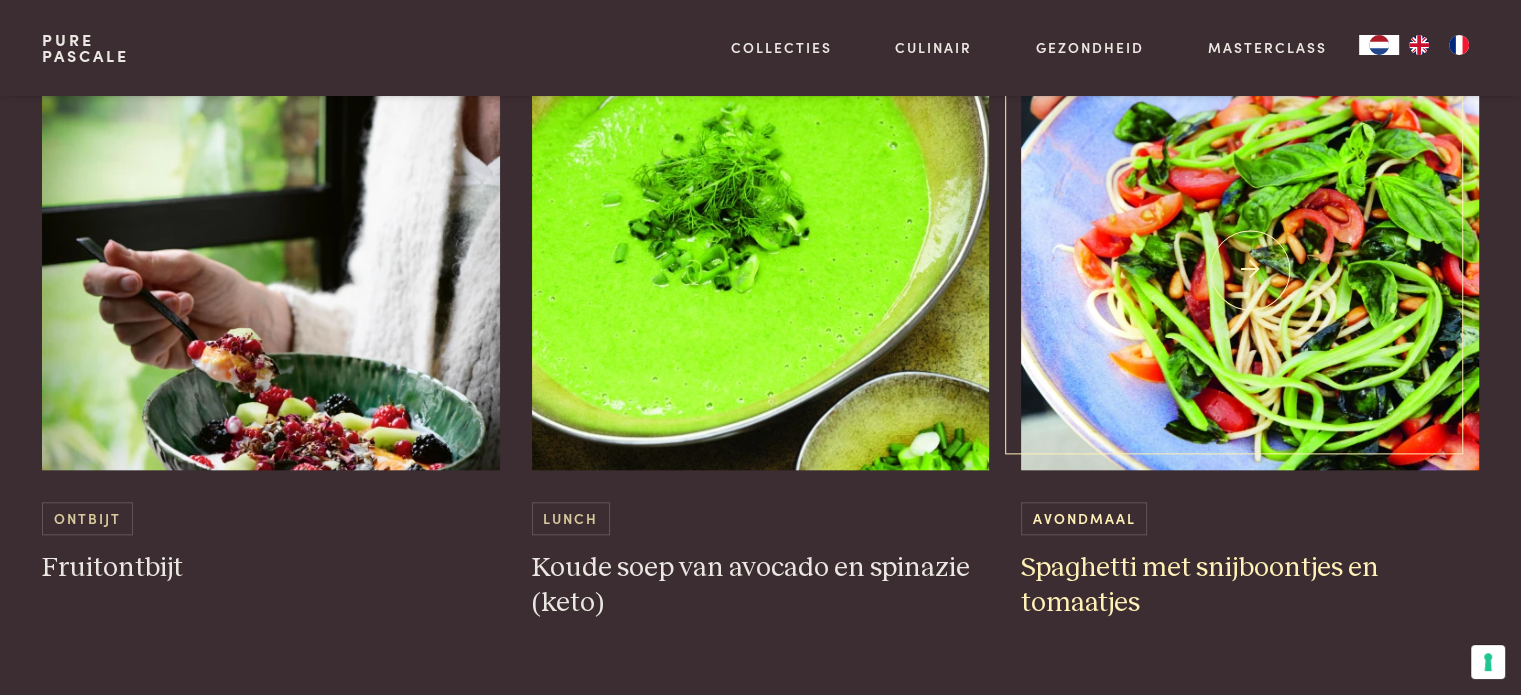 click at bounding box center (1250, 270) 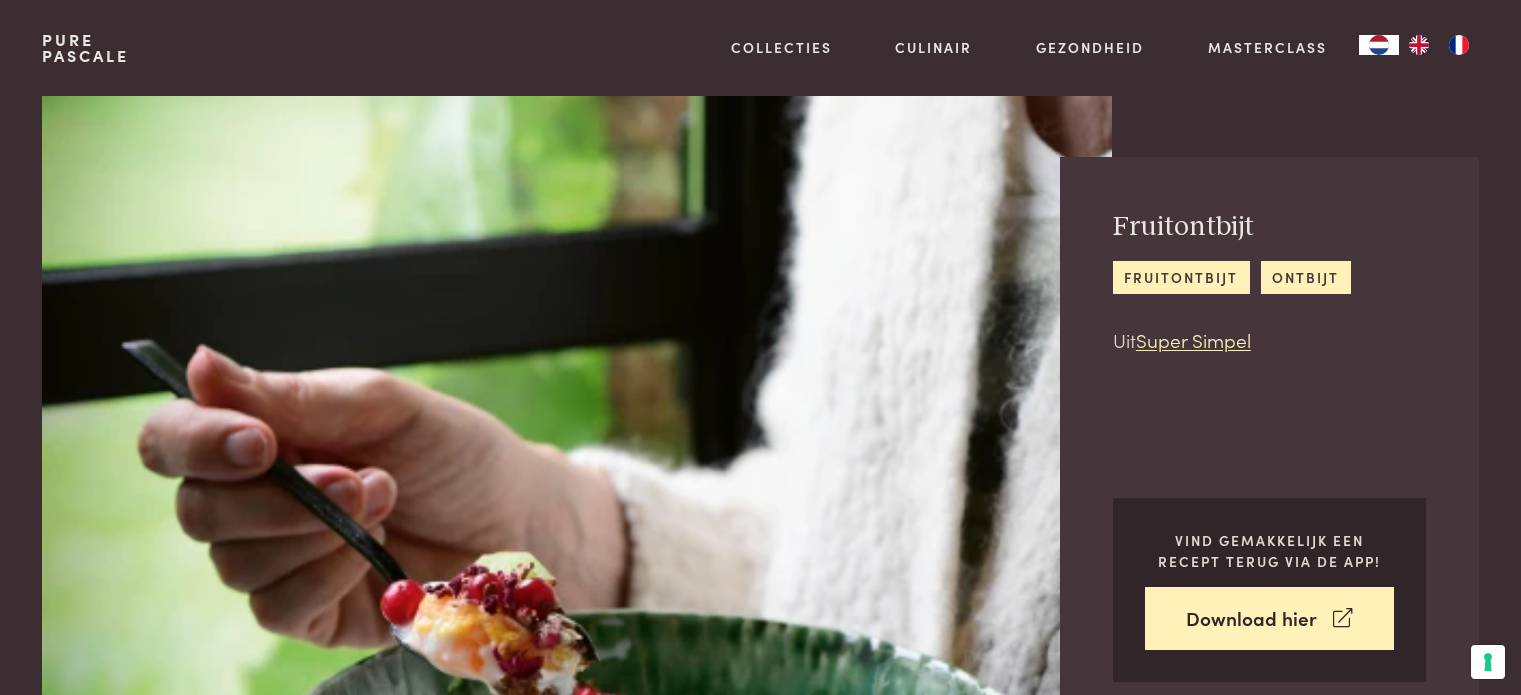 scroll, scrollTop: 0, scrollLeft: 0, axis: both 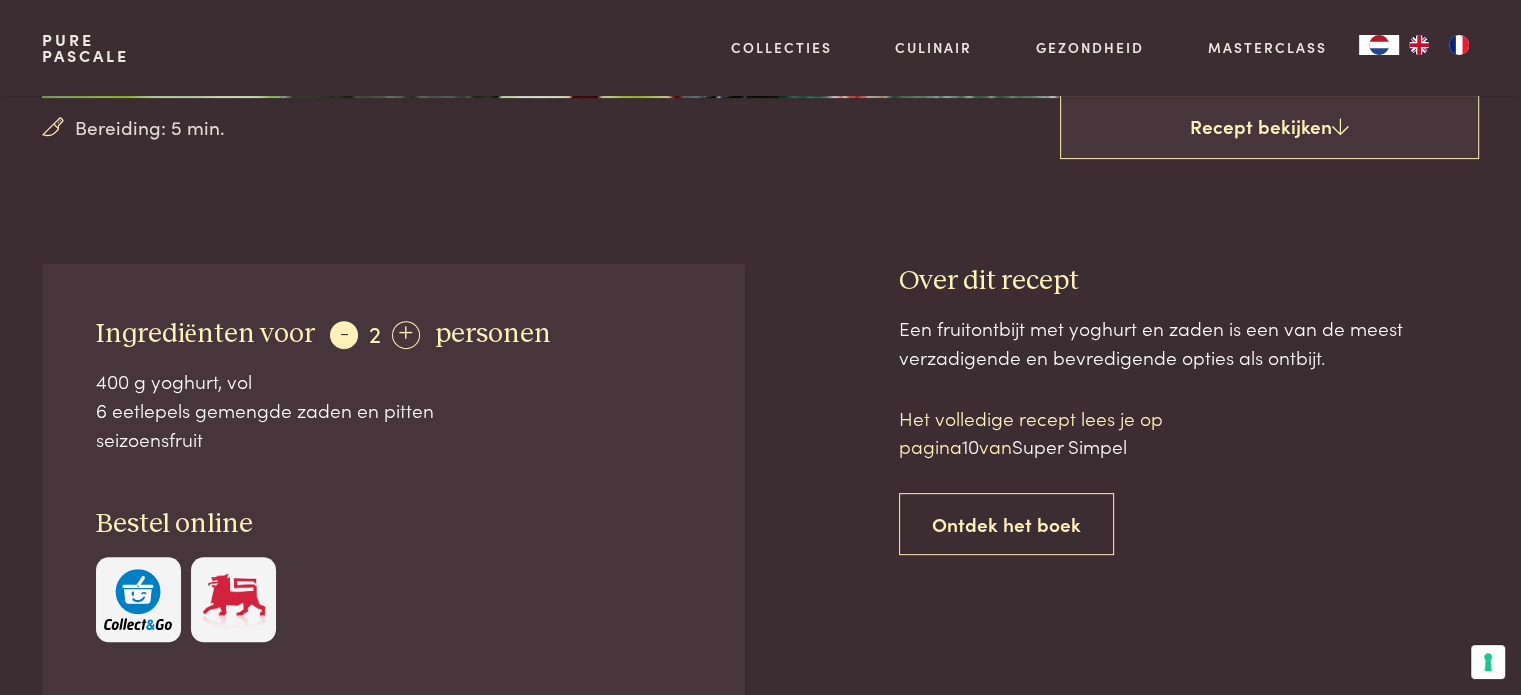 click on "-" at bounding box center [344, 335] 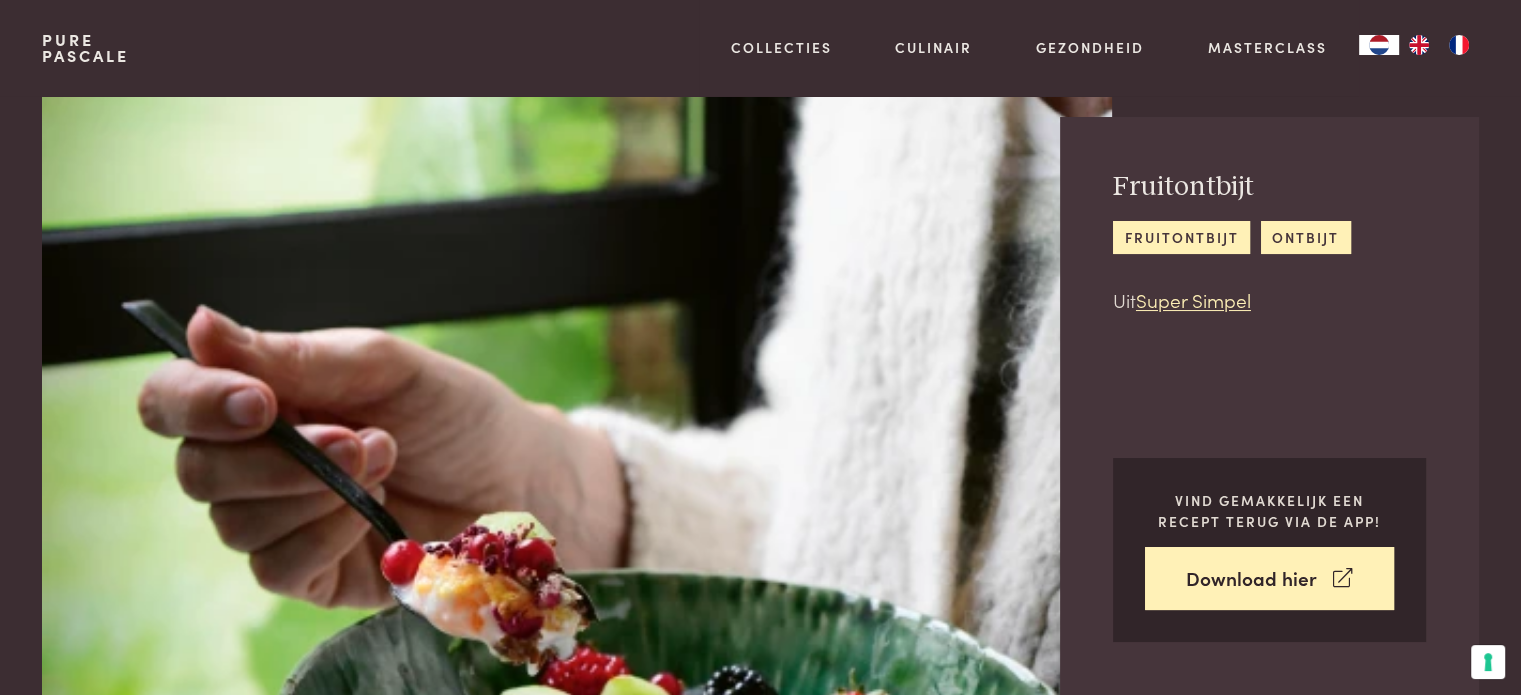 scroll, scrollTop: 0, scrollLeft: 0, axis: both 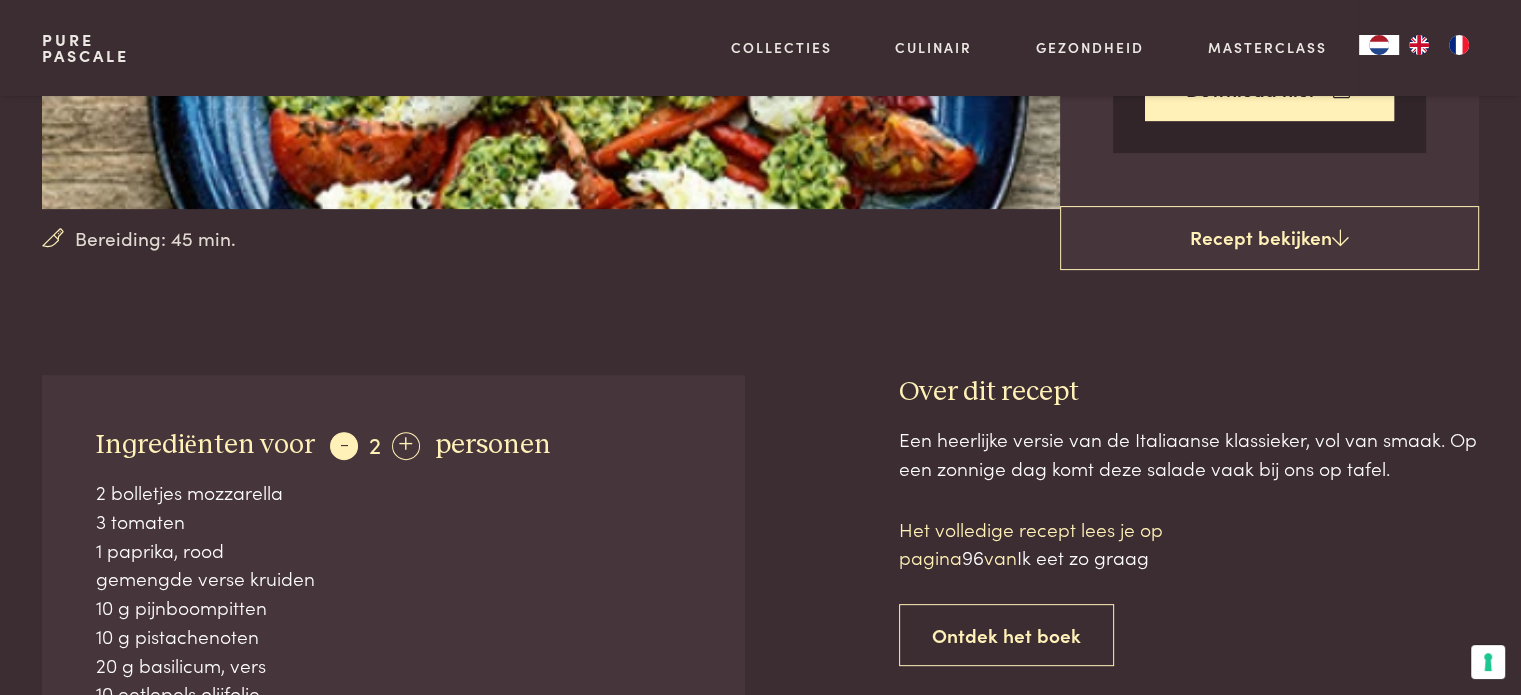 click on "-" at bounding box center (344, 446) 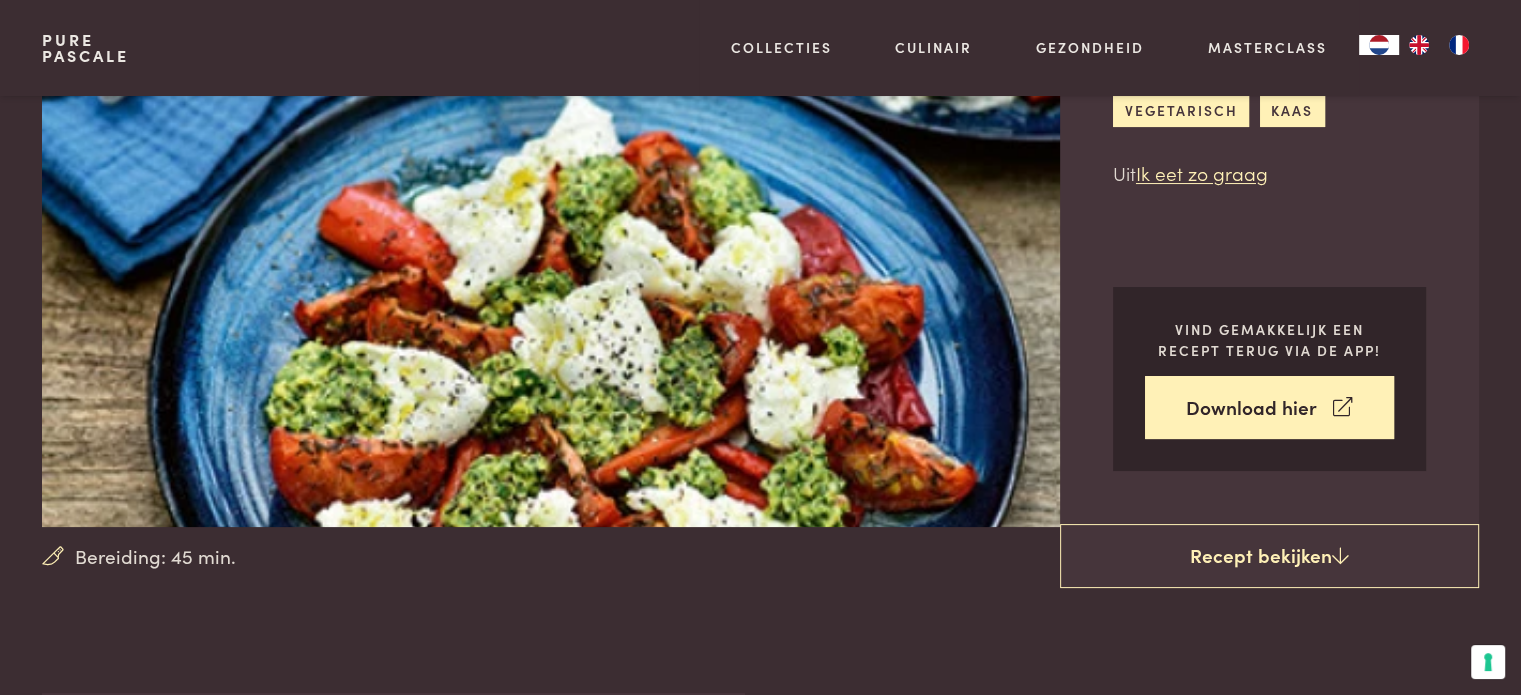 scroll, scrollTop: 209, scrollLeft: 0, axis: vertical 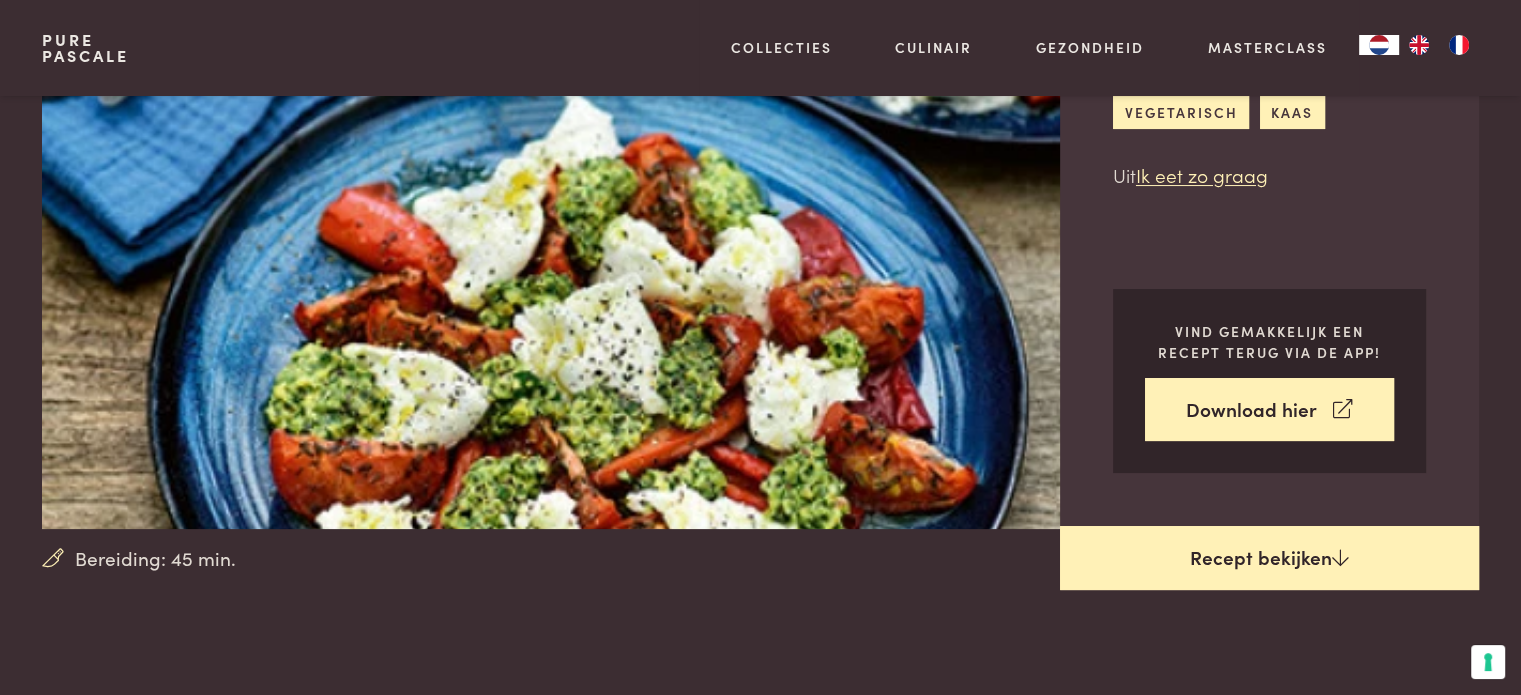 click on "Recept bekijken" at bounding box center [1269, 558] 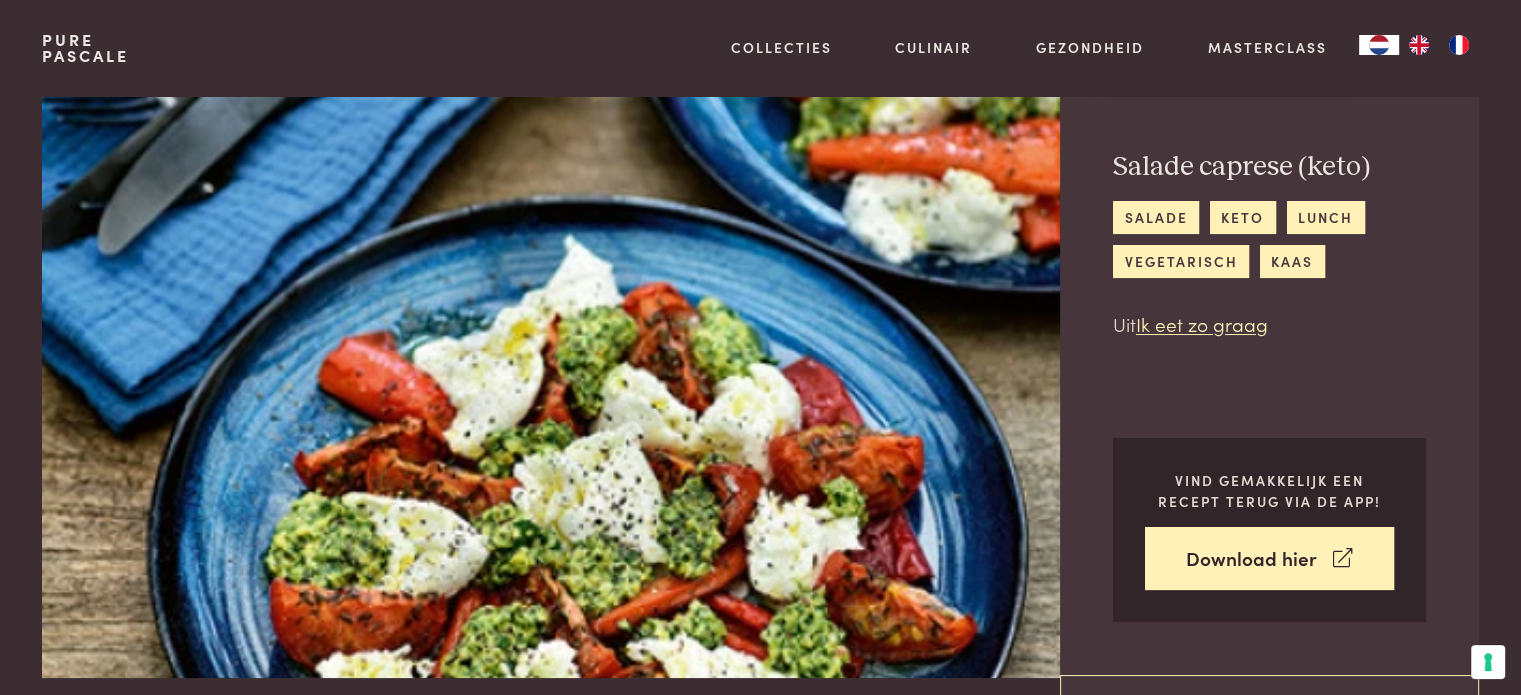 scroll, scrollTop: 0, scrollLeft: 0, axis: both 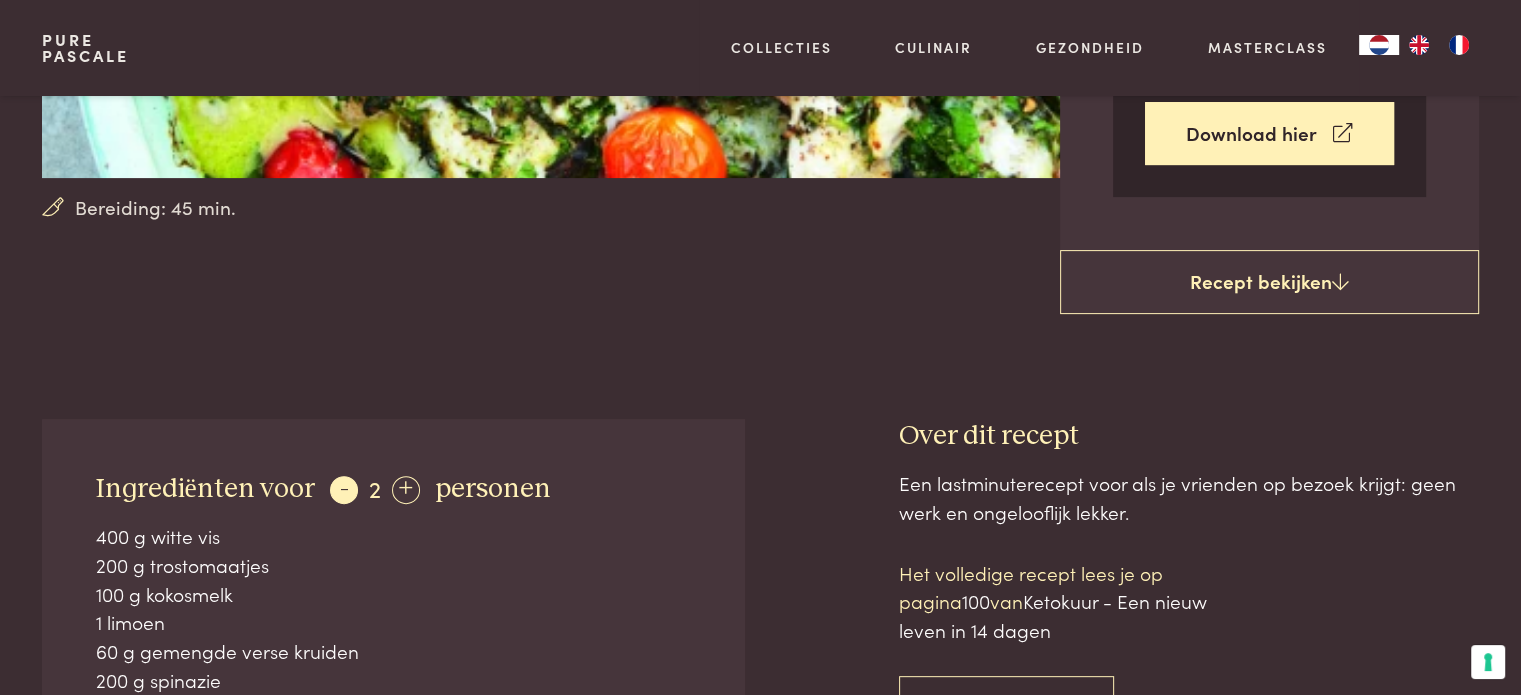 click on "-" at bounding box center (344, 490) 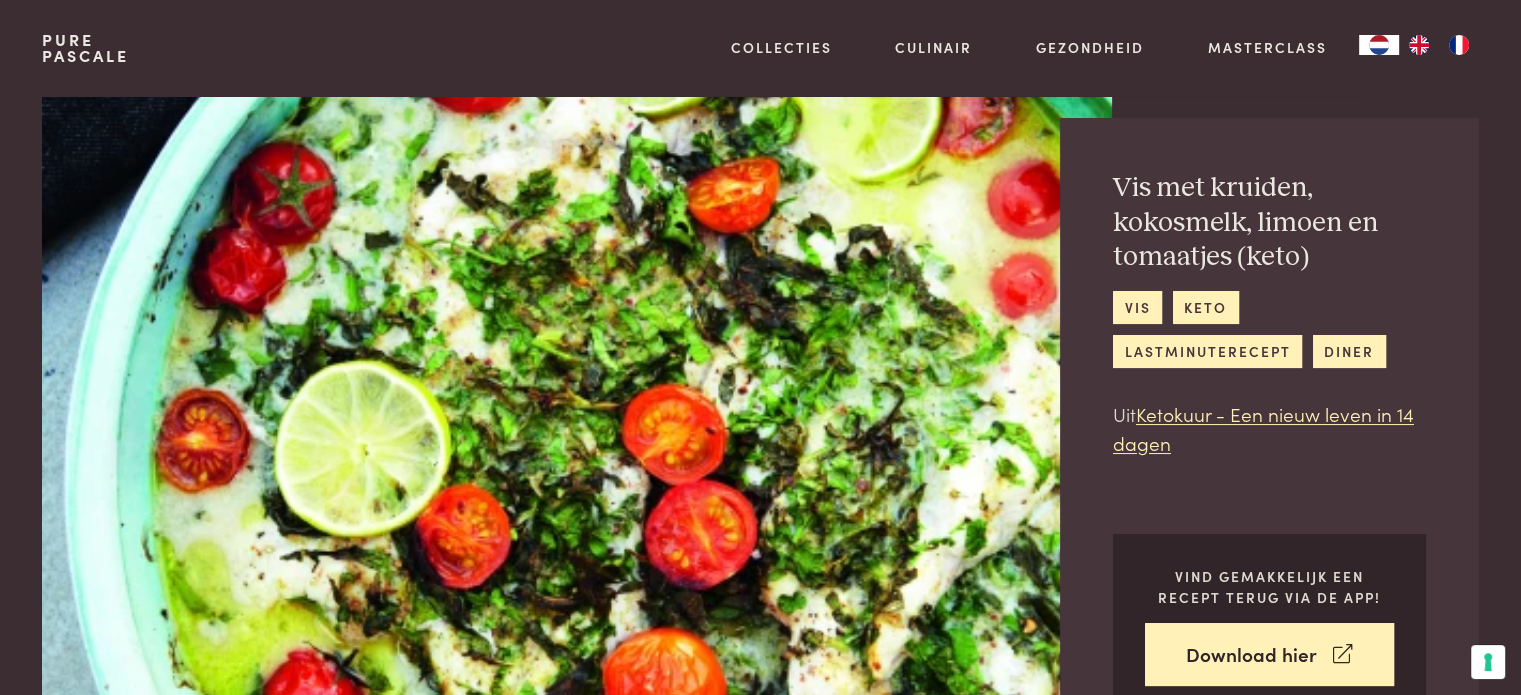 scroll, scrollTop: 0, scrollLeft: 0, axis: both 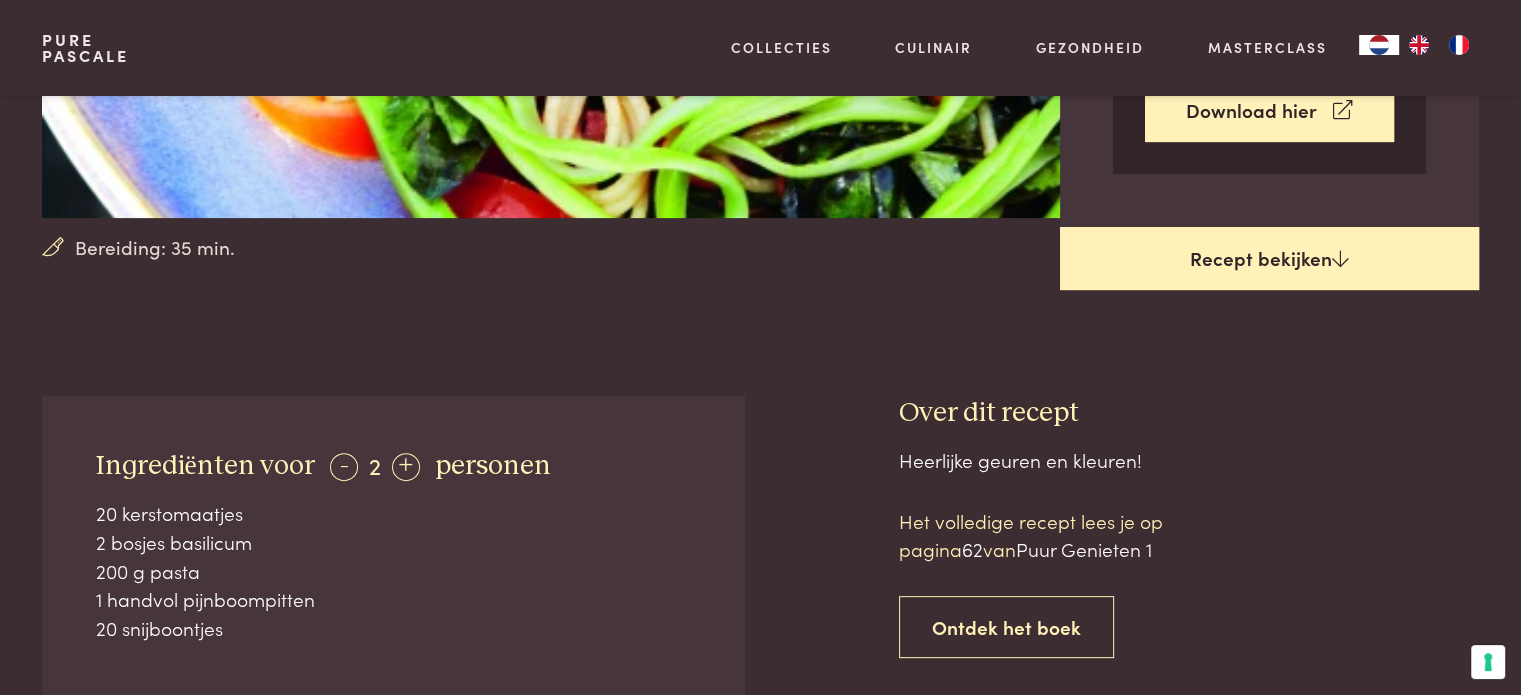 click on "Recept bekijken" at bounding box center [1269, 259] 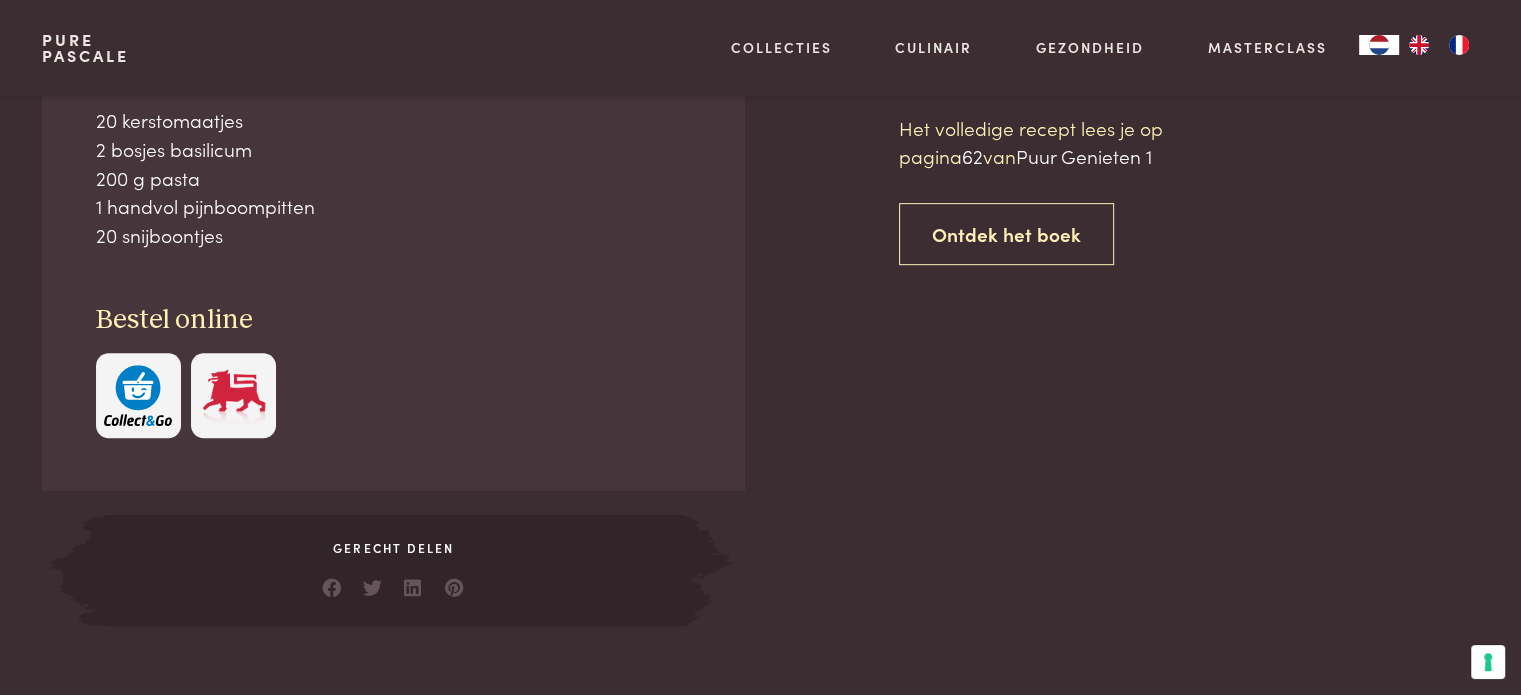 scroll, scrollTop: 914, scrollLeft: 0, axis: vertical 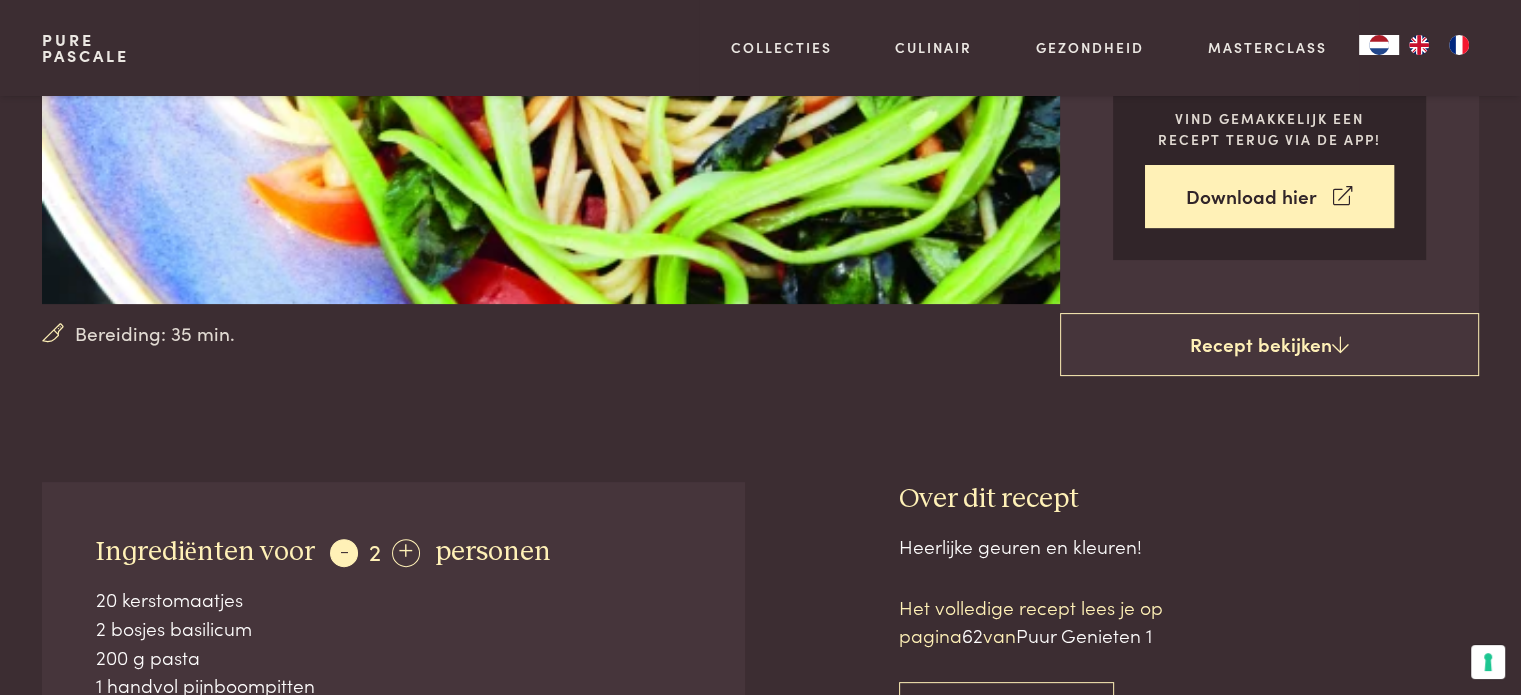 click on "-" at bounding box center (344, 553) 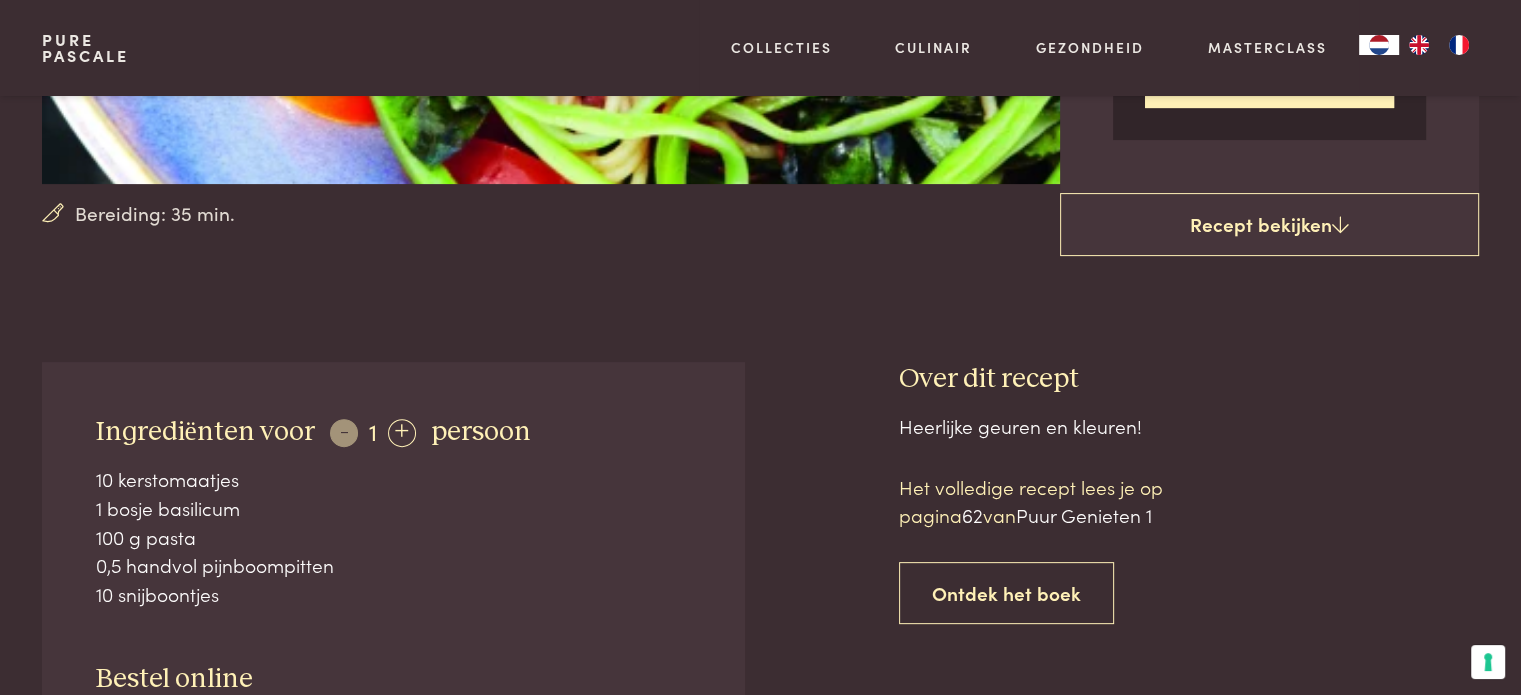 scroll, scrollTop: 594, scrollLeft: 0, axis: vertical 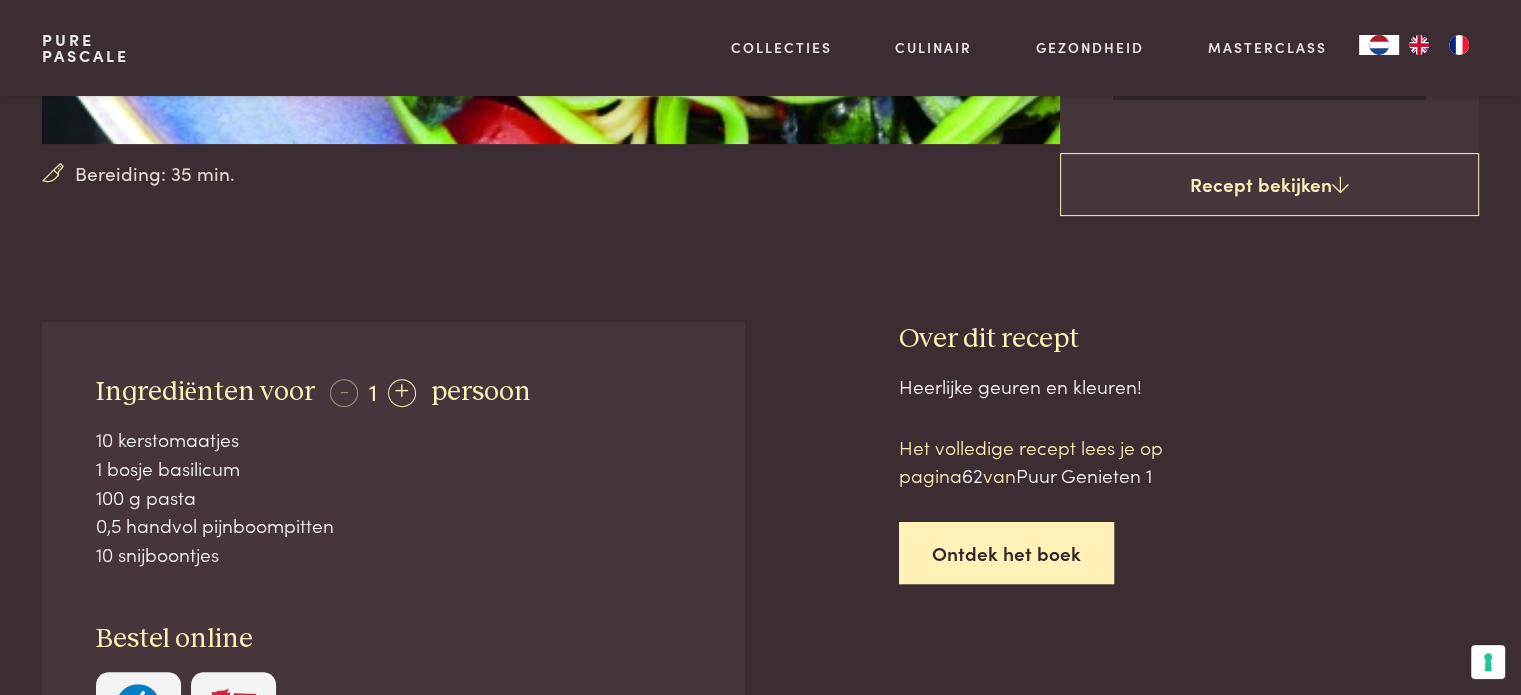 click on "Ontdek het boek" at bounding box center [1006, 553] 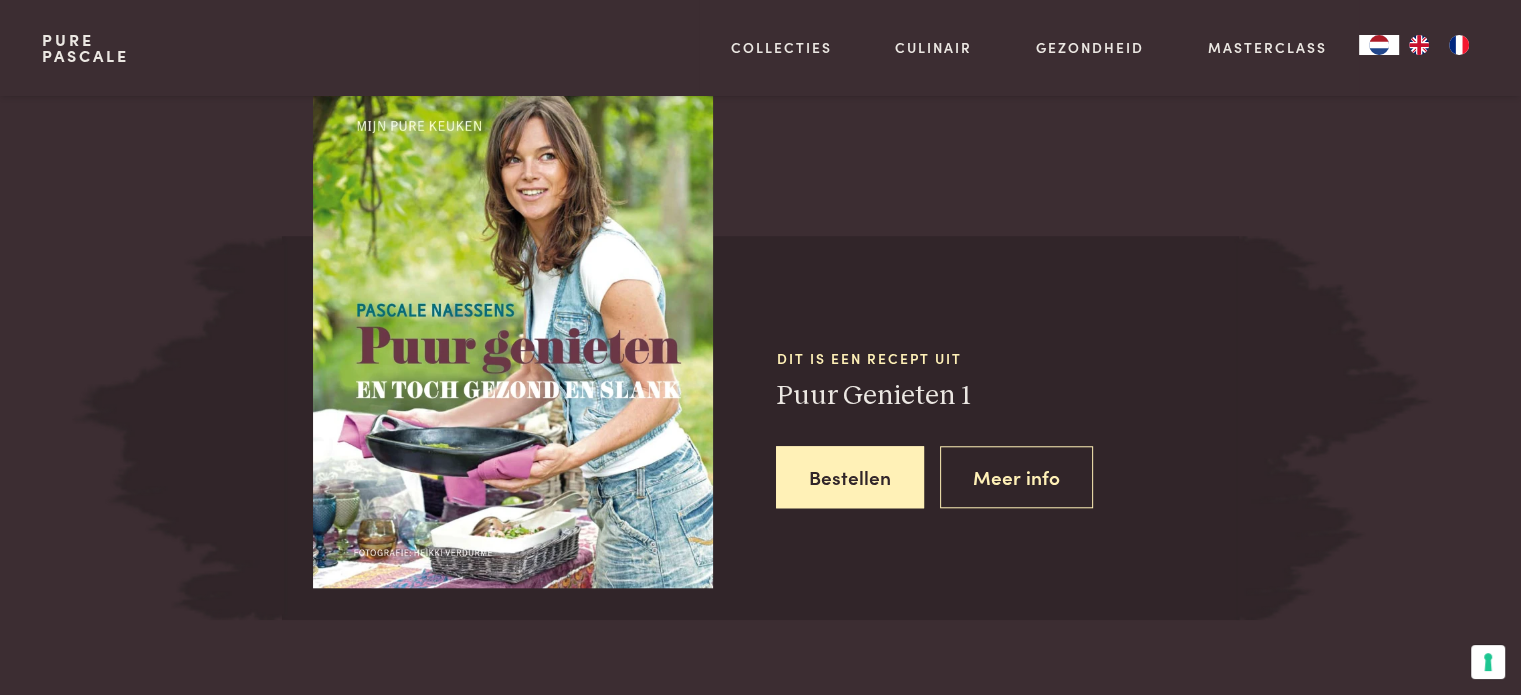 scroll, scrollTop: 1750, scrollLeft: 0, axis: vertical 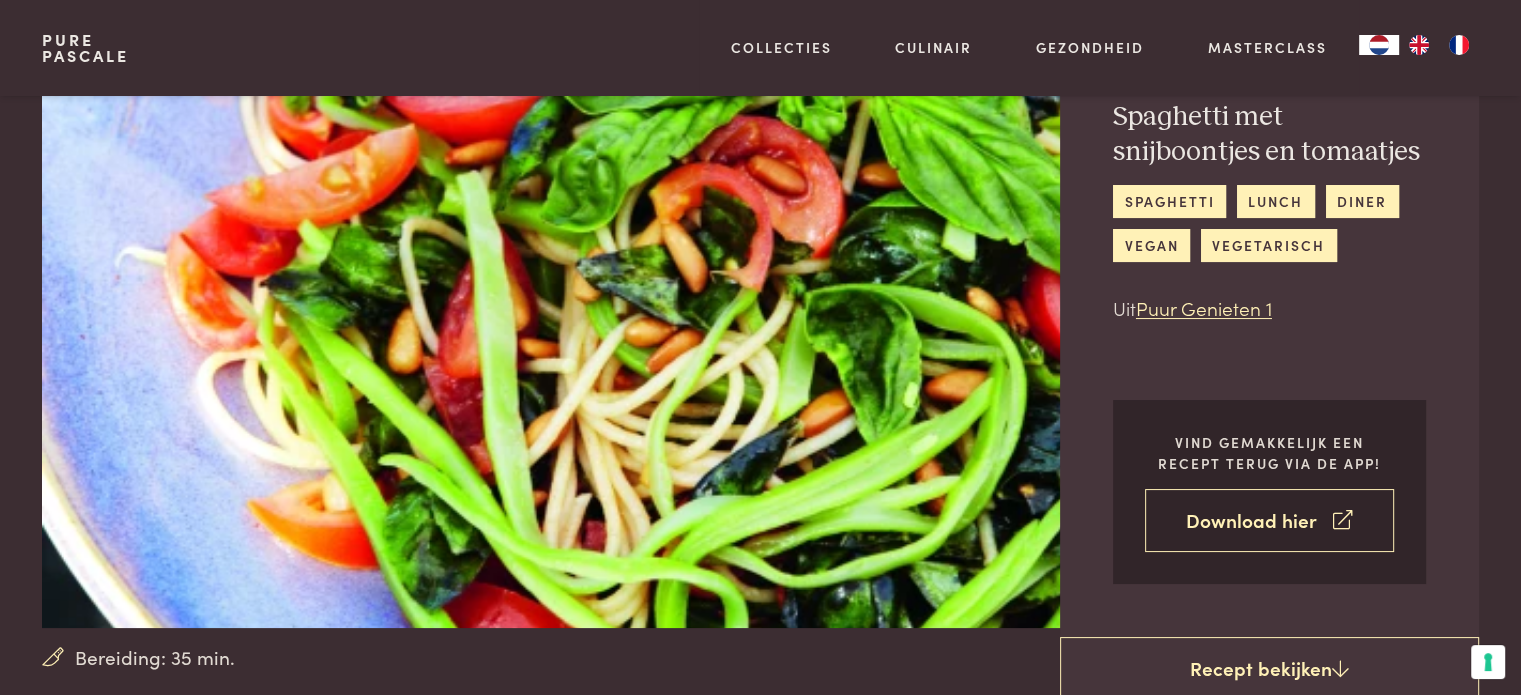 click on "Download hier" at bounding box center (1269, 520) 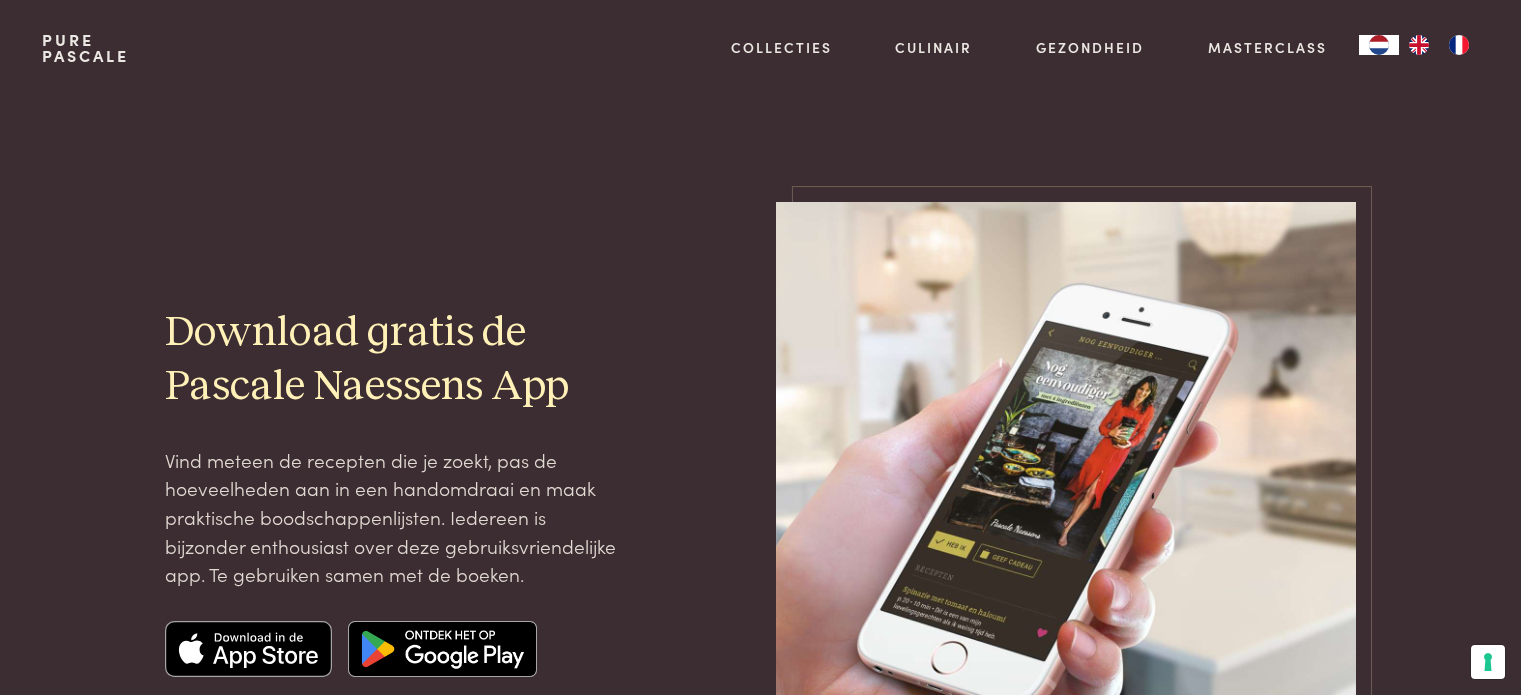 scroll, scrollTop: 0, scrollLeft: 0, axis: both 